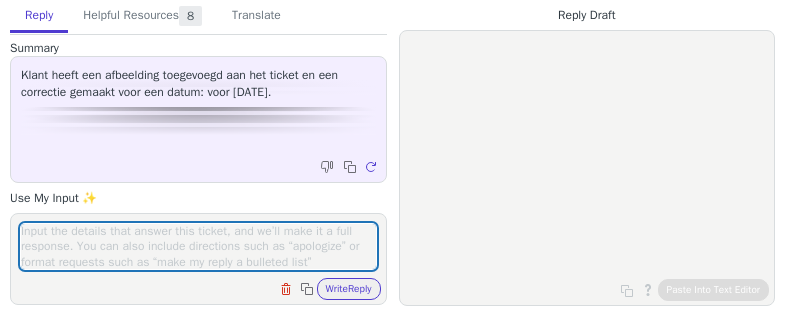 scroll, scrollTop: 0, scrollLeft: 0, axis: both 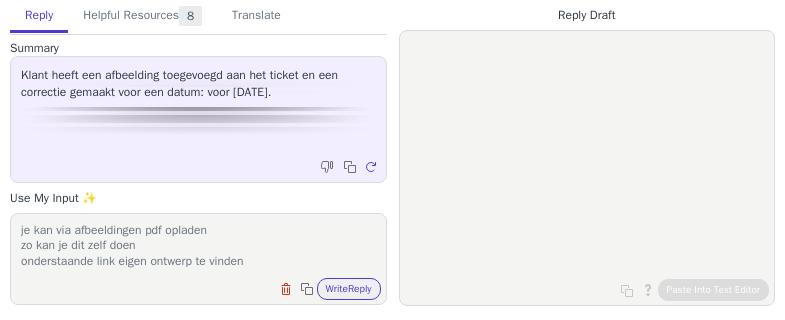 click on "bedankt beicht
Tadaaz is website om alles zelf online te doen
je kan via afbeeldingen pdf opladen
zo kan je dit zelf doen
onderstaande link eigen ontwerp te vinden" at bounding box center [198, 246] 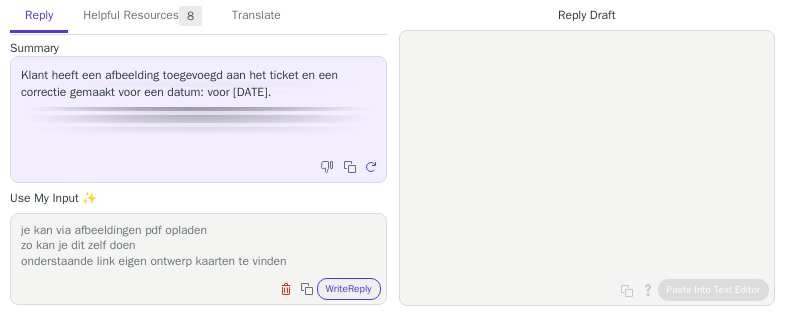 click on "bedankt beicht
Tadaaz is website om alles zelf online te doen
je kan via afbeeldingen pdf opladen
zo kan je dit zelf doen
onderstaande link eigen ontwerp kaarten te vinden" at bounding box center (198, 246) 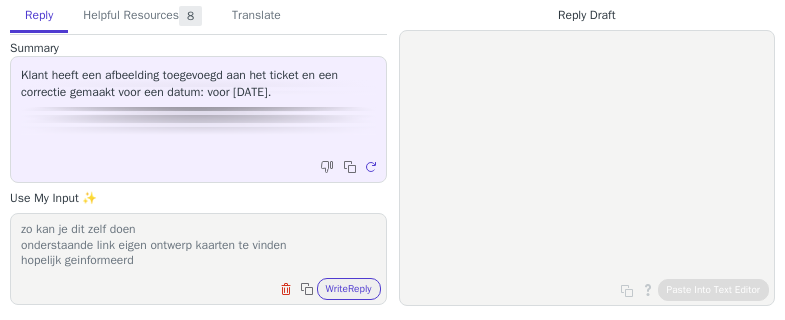 scroll, scrollTop: 63, scrollLeft: 0, axis: vertical 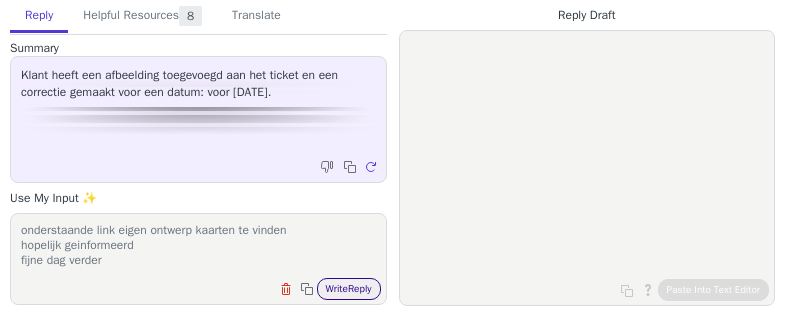 click on "Write  Reply" at bounding box center [349, 289] 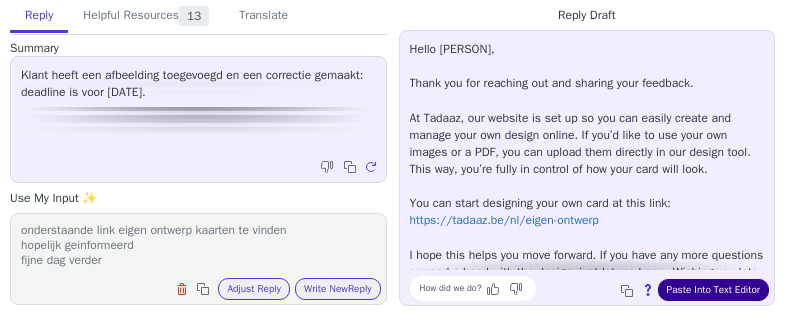 click on "Paste Into Text Editor" at bounding box center (713, 290) 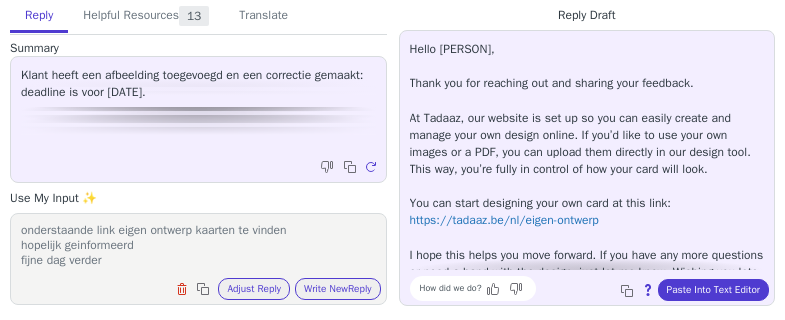 click on "bedankt beicht
Tadaaz is website om alles zelf online te doen
je kan via afbeeldingen pdf opladen
zo kan je dit zelf doen
onderstaande link eigen ontwerp kaarten te vinden
hopelijk geinformeerd
fijne dag verder" at bounding box center [198, 246] 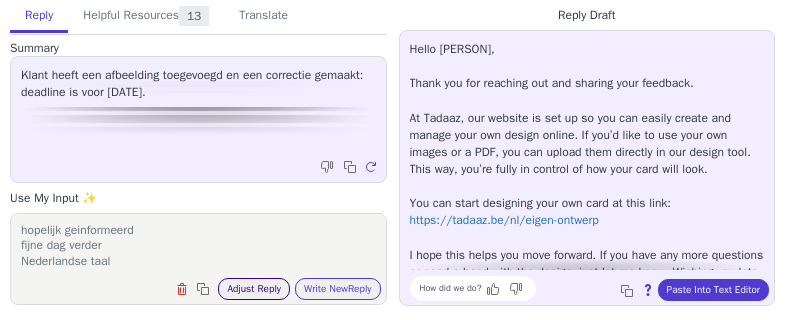 type on "bedankt beicht
Tadaaz is website om alles zelf online te doen
je kan via afbeeldingen pdf opladen
zo kan je dit zelf doen
onderstaande link eigen ontwerp kaarten te vinden
hopelijk geinformeerd
fijne dag verder
Nederlandse taal" 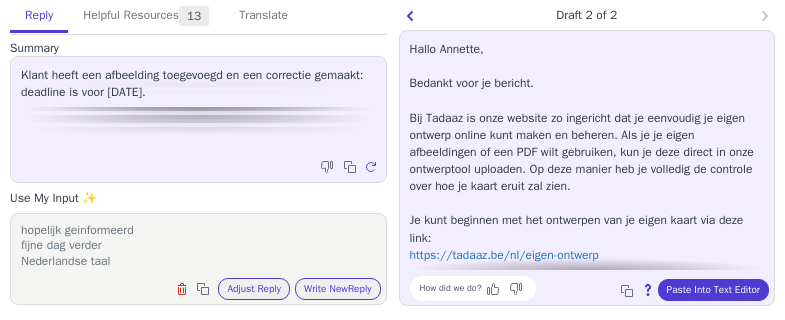 click on "bedankt beicht
Tadaaz is website om alles zelf online te doen
je kan via afbeeldingen pdf opladen
zo kan je dit zelf doen
onderstaande link eigen ontwerp kaarten te vinden
hopelijk geinformeerd
fijne dag verder
Nederlandse taal" at bounding box center [198, 246] 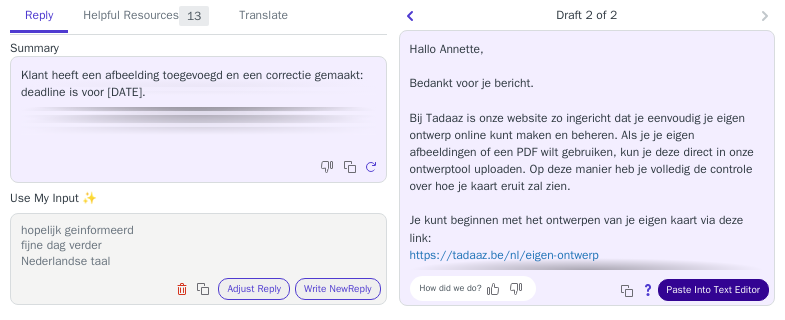 click on "Paste Into Text Editor" at bounding box center [713, 290] 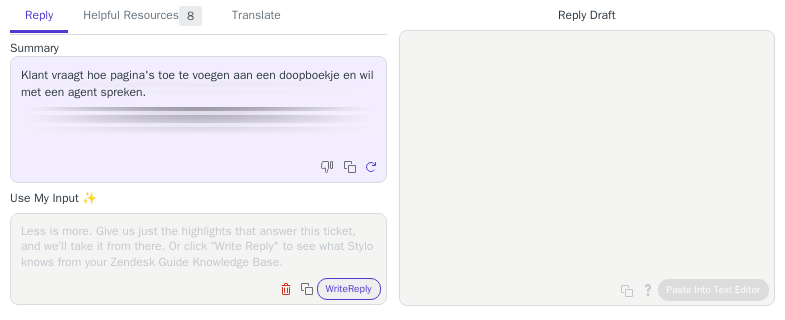 scroll, scrollTop: 0, scrollLeft: 0, axis: both 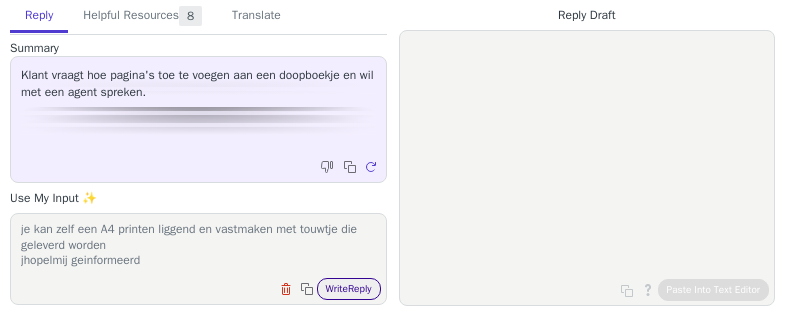 type on "bedankt bericht
het doopboekje is enkel het kaftje
helaas niet mogelijk exter apagin'as toe te voegen
je kan zelf een A4 printen liggend en vastmaken met touwtje die geleverd worden
jhopelmij geinformeerd" 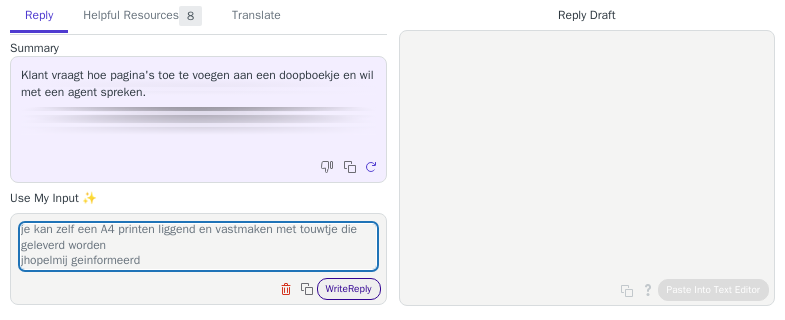 click on "Write  Reply" at bounding box center (349, 289) 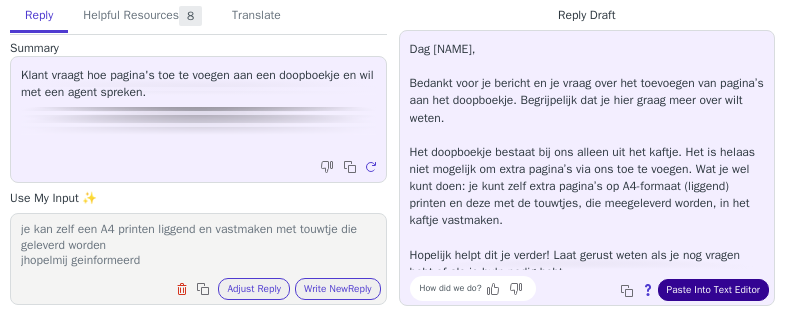 click on "Paste Into Text Editor" at bounding box center (713, 290) 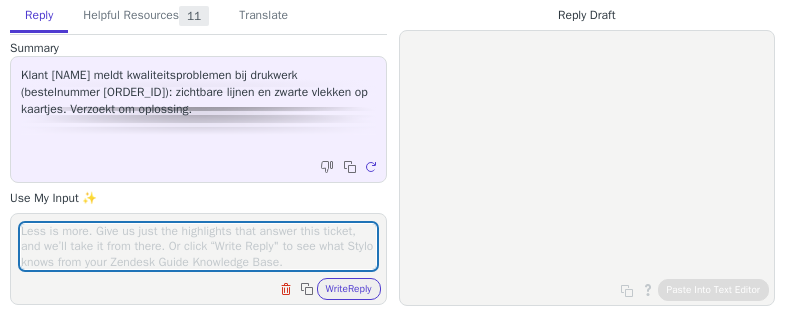 scroll, scrollTop: 0, scrollLeft: 0, axis: both 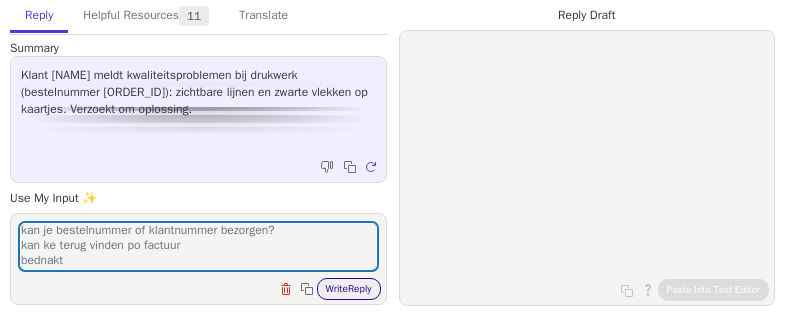 type on "bedankt bericht
vervelend te zien
ik vind op dit e-maiuladres enkel proef terug
doorgestuurd nummer is productnummer
kan je bestelnummer of klantnummer bezorgen?
kan ke terug vinden po factuur
bednakt" 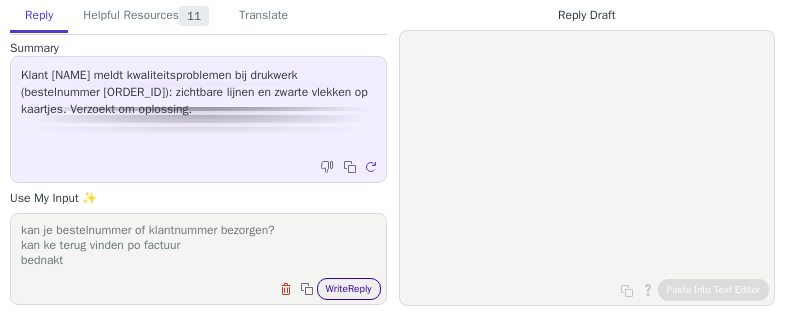 click on "Write  Reply" at bounding box center (349, 289) 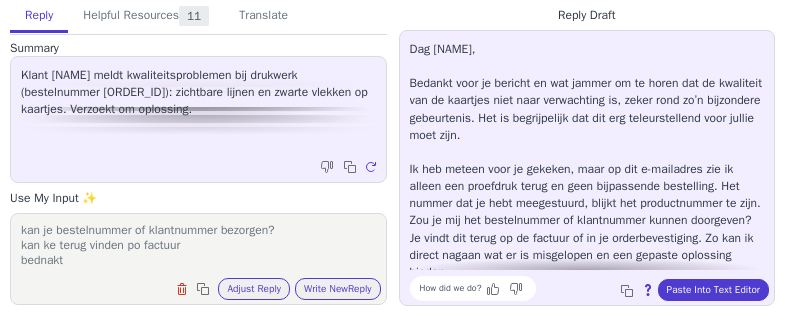 click on "Dag [NAME], Bedankt voor je bericht en wat jammer om te horen dat de kwaliteit van de kaartjes niet naar verwachting is, zeker rond zo’n bijzondere gebeurtenis. Het is begrijpelijk dat dit erg teleurstellend voor jullie moet zijn. Ik heb meteen voor je gekeken, maar op dit e-mailadres zie ik alleen een proefdruk terug en geen bijpassende bestelling. Het nummer dat je hebt meegestuurd, blijkt het productnummer te zijn. Zou je mij het bestelnummer of klantnummer kunnen doorgeven? Je vindt dit terug op de factuur of in je orderbevestiging. Zo kan ik direct nagaan wat er is misgelopen en een gepaste oplossing bieden. Alvast bedankt voor je medewerking! Als je nog vragen hebt of hulp nodig hebt, laat het gerust weten. How did we do?   Copy to clipboard About this reply Paste Into Text Editor" at bounding box center (587, 168) 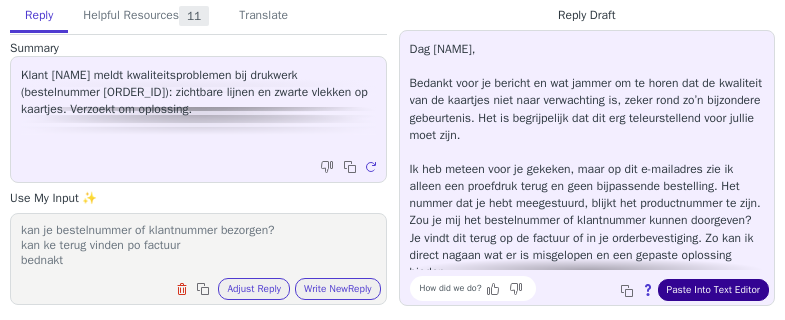 click on "Paste Into Text Editor" at bounding box center (713, 290) 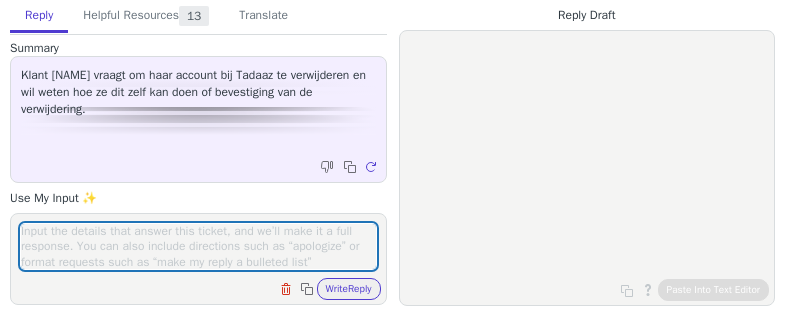 scroll, scrollTop: 0, scrollLeft: 0, axis: both 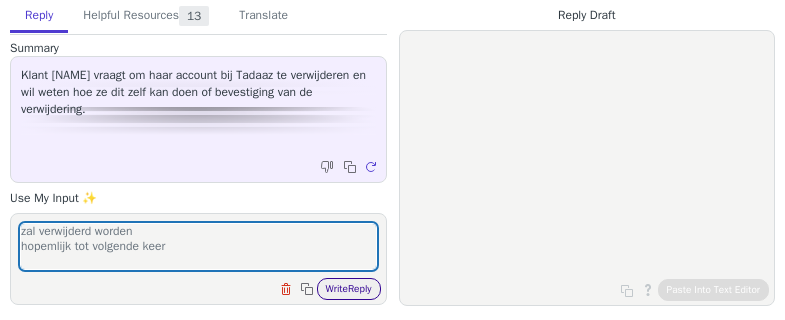 type on "zal verwijderd worden
hopemlijk tot volgende keer" 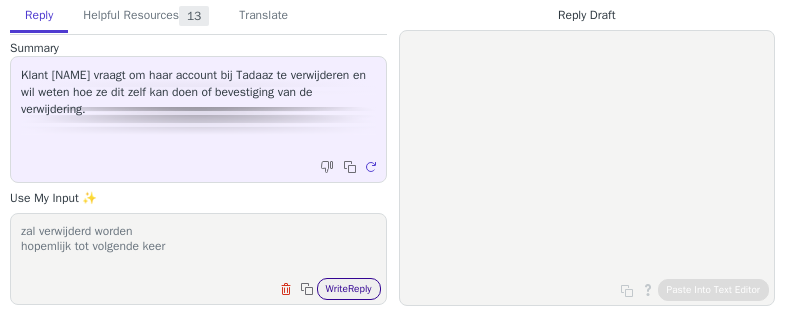 click on "Write  Reply" at bounding box center [349, 289] 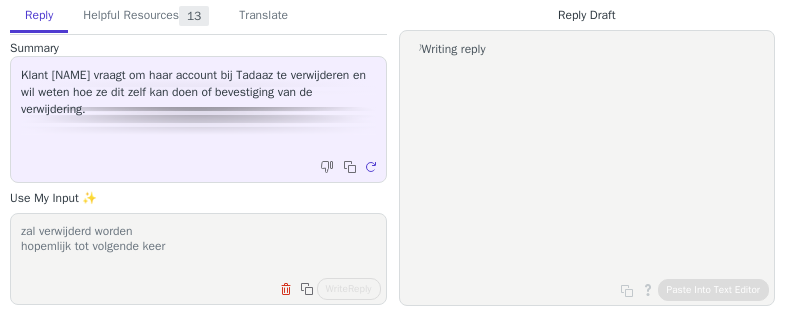 click on "zal verwijderd worden
hopemlijk tot volgende keer" at bounding box center (198, 246) 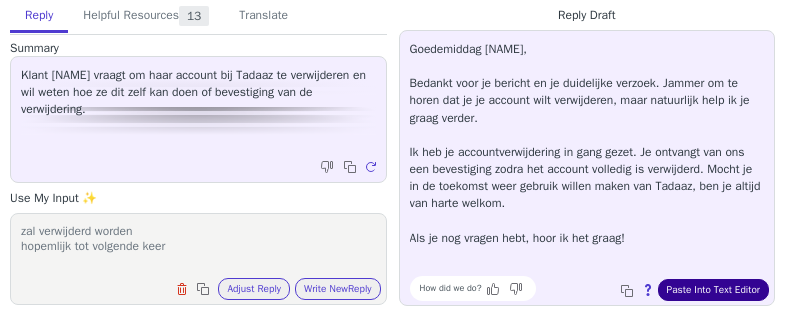 click on "Paste Into Text Editor" at bounding box center [713, 290] 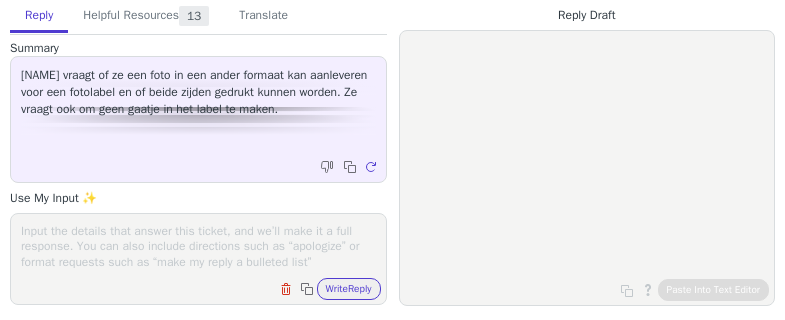 scroll, scrollTop: 0, scrollLeft: 0, axis: both 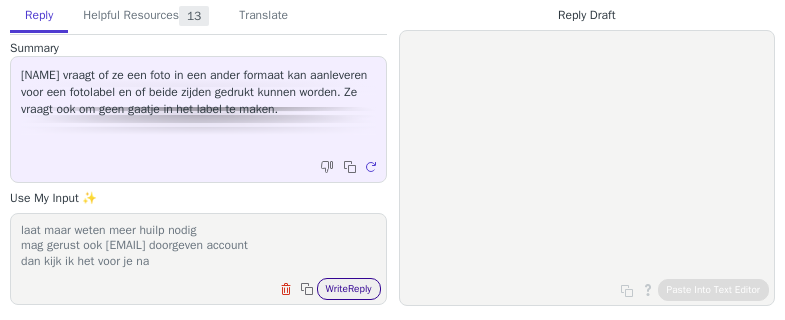 type on "bedankt bericht
helas niet mogelijk zonder gaatje
dit wordt automatisch gesneden tijdens het uitnsijden van delables
als je dubbel klikt, kan je de foto inzoomen
misschien vierkant label handiger?
laat maar weten meer huilp nodig
mag gerust ook e-mailadres doorgeven account
dan kijk ik het voor je na" 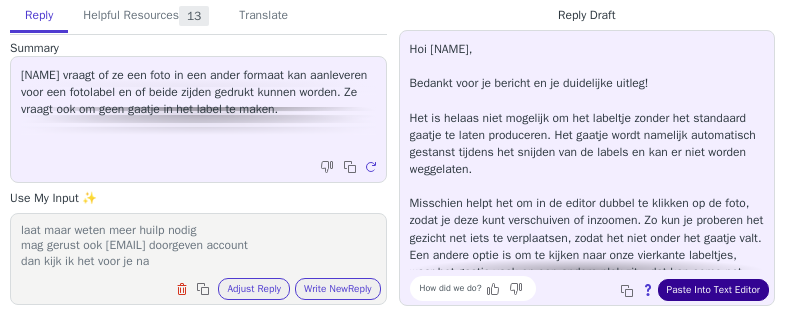 click on "Paste Into Text Editor" at bounding box center [713, 290] 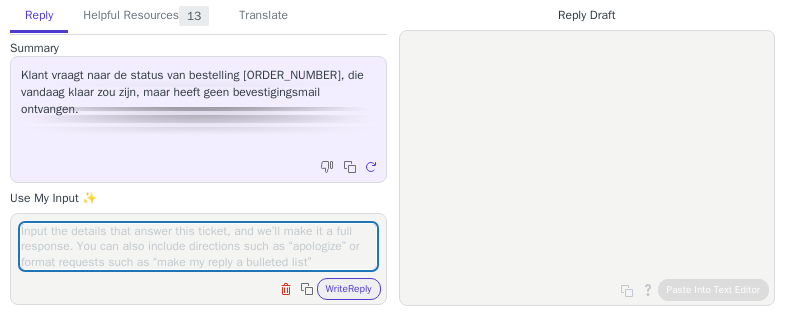 scroll, scrollTop: 0, scrollLeft: 0, axis: both 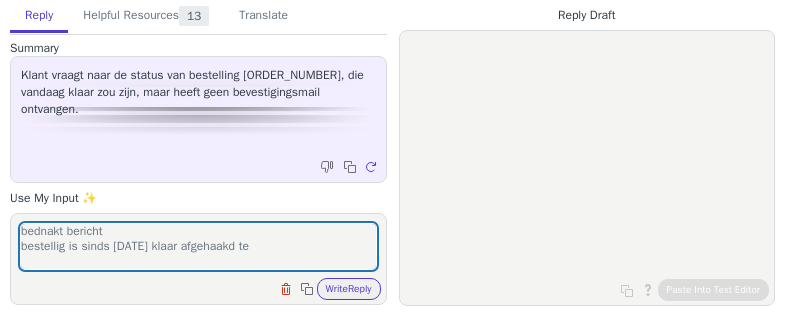 type on "bednakt bericht
bestellig is sinds [DATE] klaar afgehaakd te" 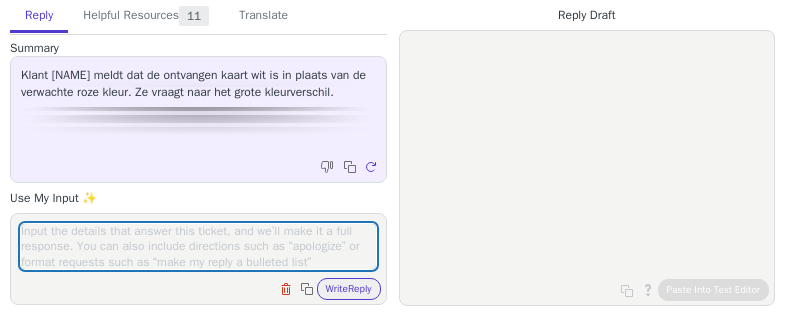 scroll, scrollTop: 0, scrollLeft: 0, axis: both 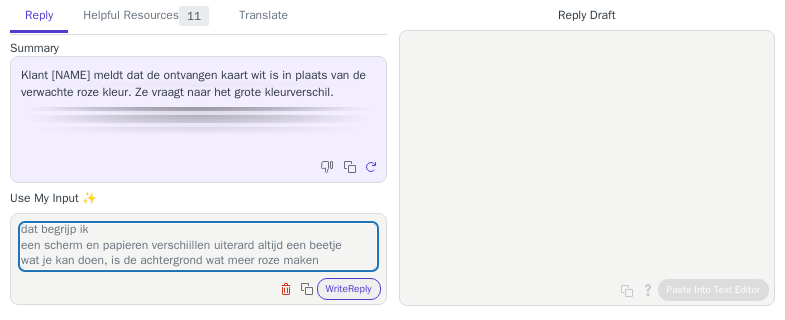 click on "dag [PERSON]
dat begrijp ik
een scherm en papieren verschiillen uiterard altijd een beetje
wat je kan doen, is de achtergrond wat meer roze maken" at bounding box center [198, 246] 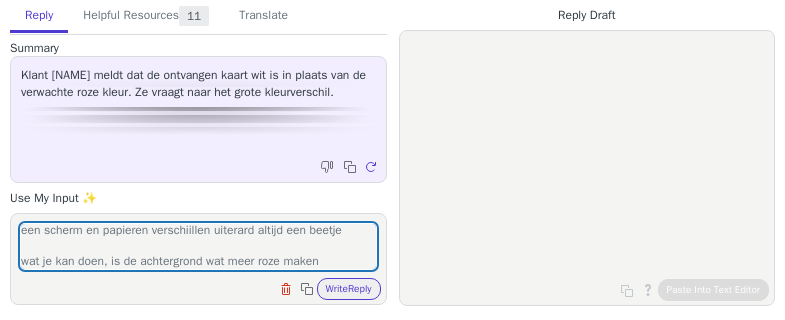 scroll, scrollTop: 45, scrollLeft: 0, axis: vertical 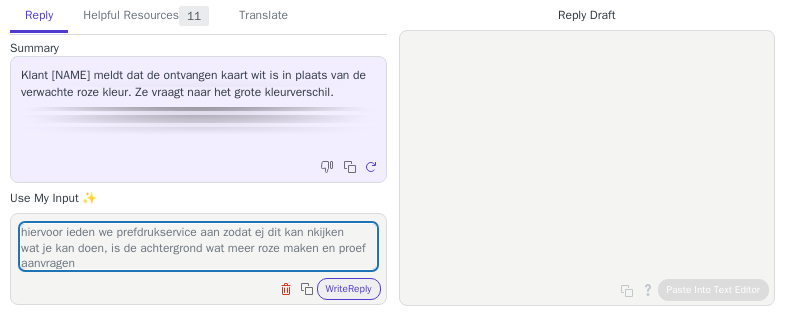 click on "dag [NAME]
dat begrijp ik
een scherm en papieren verschiillen uiterard altijd een beetje
hiervoor ieden we prefdrukservice aan zodat ej dit kan nkijken
wat je kan doen, is de achtergrond wat meer roze maken en proef aanvragen" at bounding box center (198, 246) 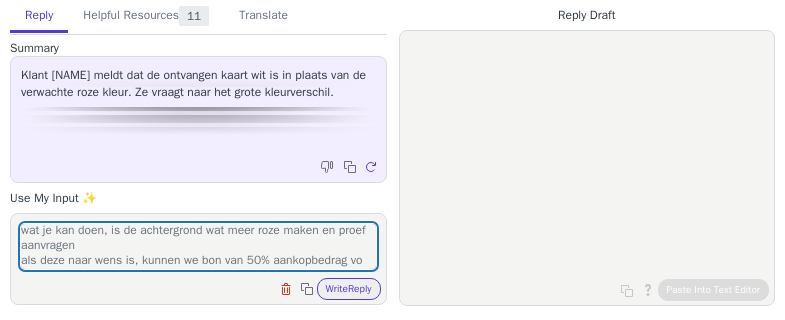 scroll, scrollTop: 78, scrollLeft: 0, axis: vertical 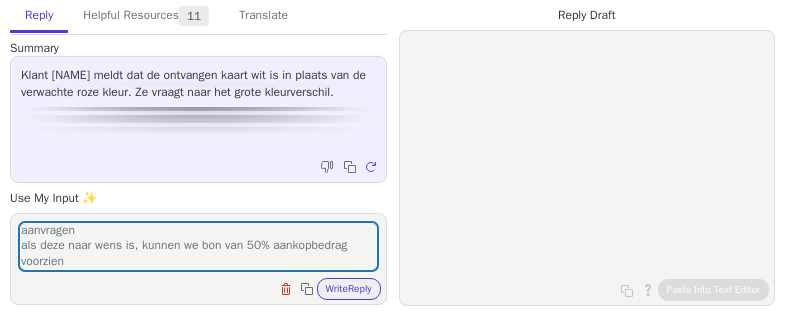type on "dag [PERSON]
dat begrijp ik
een scherm en papieren verschiillen uiterard altijd een beetje
hiervoor ieden we prefdrukservice aan zodat ej dit kan nkijken
wat je kan doen, is de achtergrond wat meer roze maken en proef aanvragen
als deze naar wens is, kunnen we bon van 50% aankopbedrag voorzien" 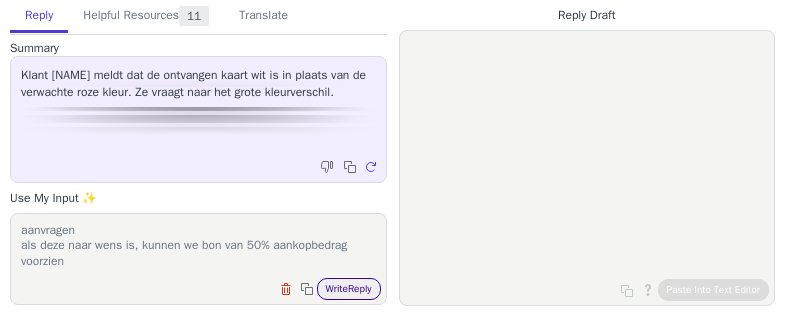 click on "Write  Reply" at bounding box center (349, 289) 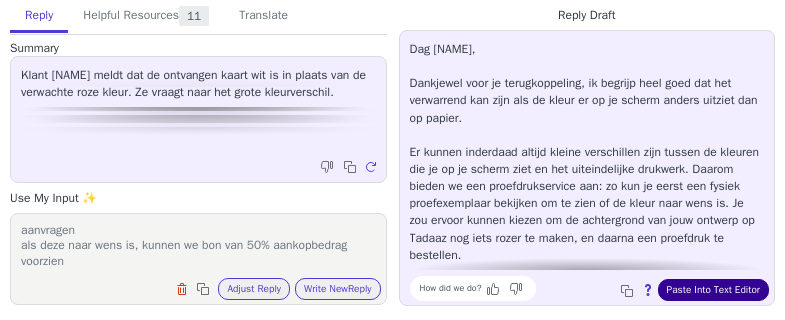 click on "Paste Into Text Editor" at bounding box center (713, 290) 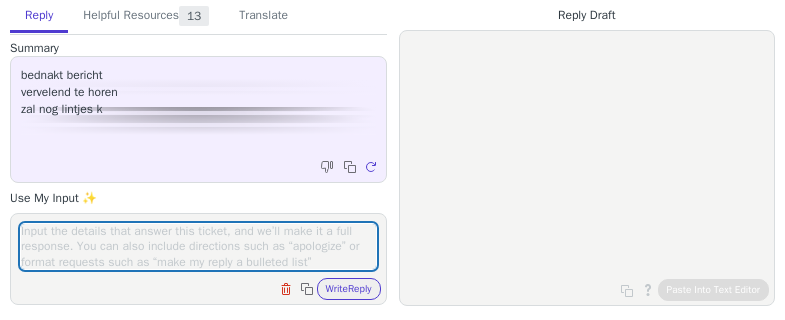 scroll, scrollTop: 0, scrollLeft: 0, axis: both 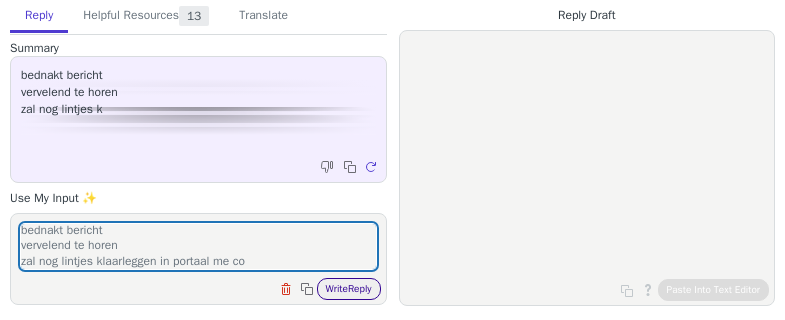 type on "bednakt bericht
vervelend te horen
zal nog lintjes klaarleggen in portaal me co" 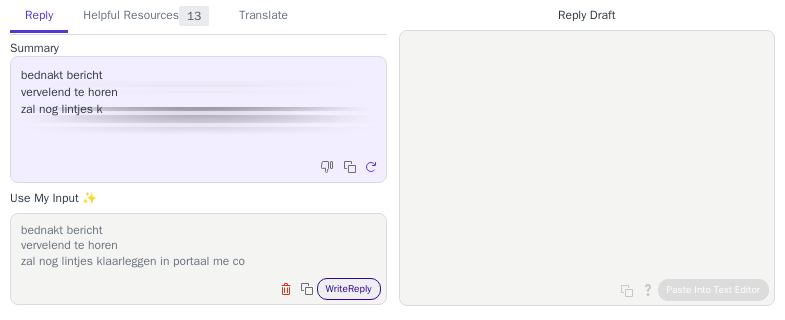 click on "Write  Reply" at bounding box center [349, 289] 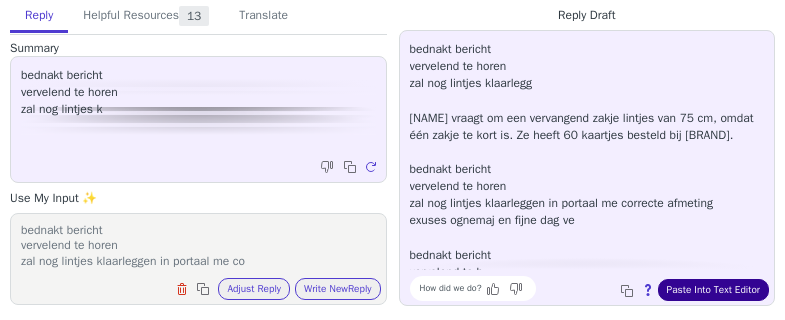 click on "Paste Into Text Editor" at bounding box center (713, 290) 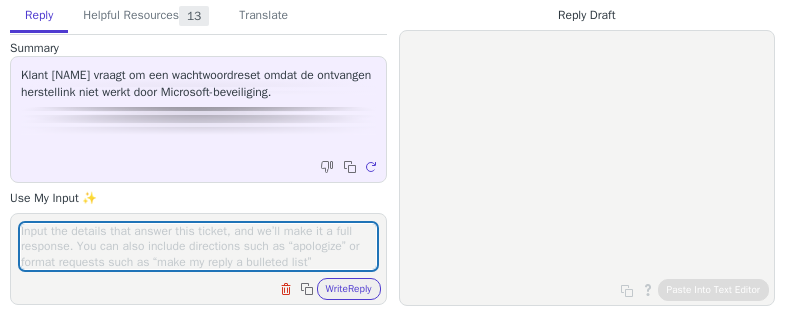 scroll, scrollTop: 0, scrollLeft: 0, axis: both 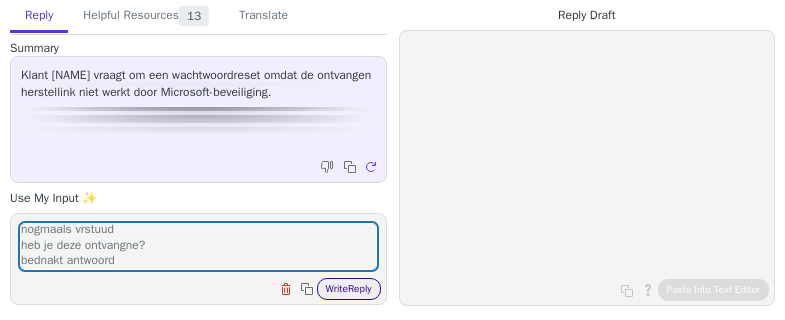 type on "bednakt bericht
nogmaals vrstuud
heb je deze ontvangne?
bednakt antwoord" 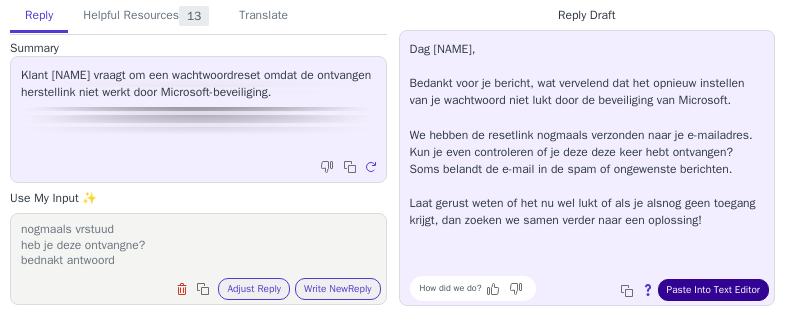 click on "Paste Into Text Editor" at bounding box center (713, 290) 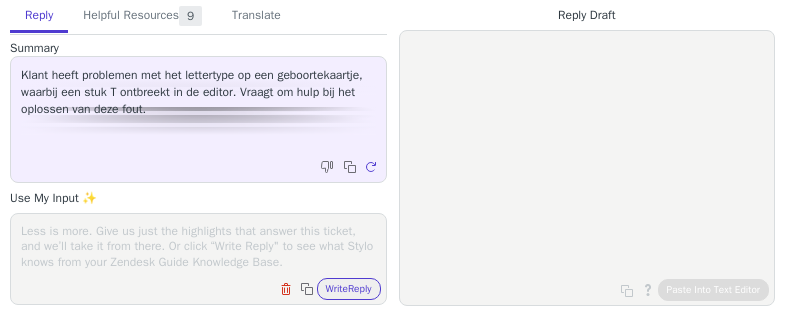 scroll, scrollTop: 0, scrollLeft: 0, axis: both 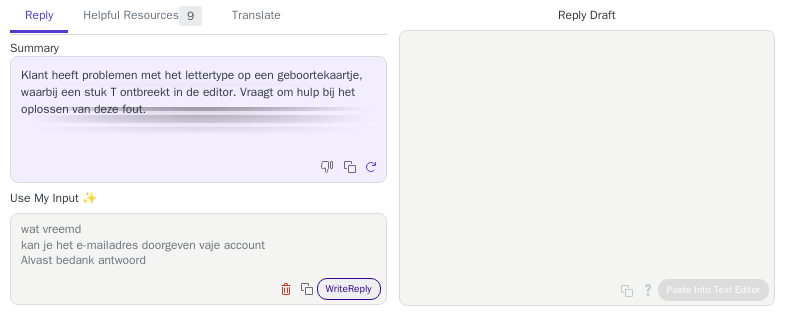 type on "bednakt bericht
wat vreemd
kan je het e-mailadres doorgeven vaje account
Alvast bedank antwoord" 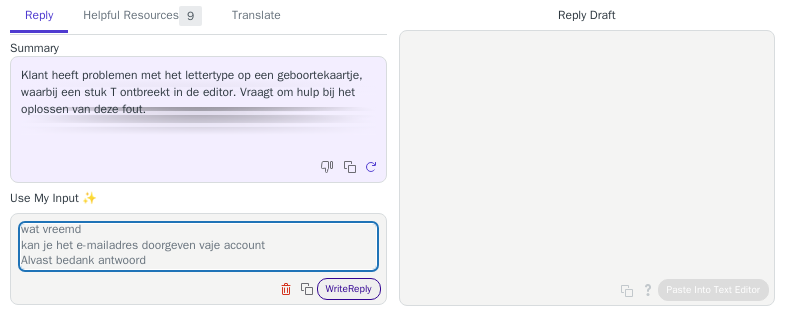 click on "Write  Reply" at bounding box center (349, 289) 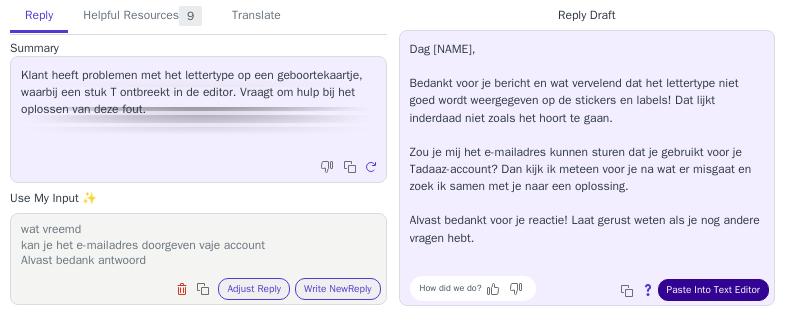 click on "Paste Into Text Editor" at bounding box center [713, 290] 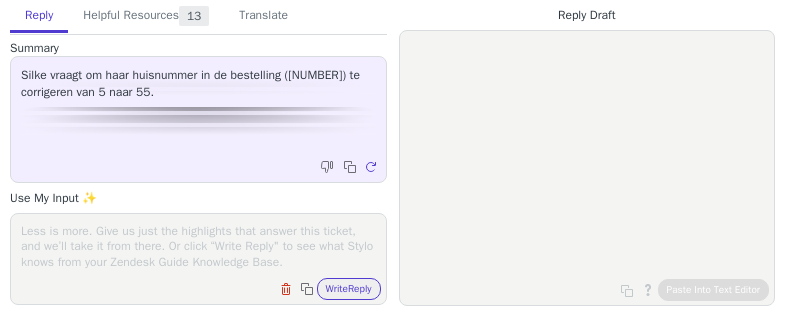 scroll, scrollTop: 0, scrollLeft: 0, axis: both 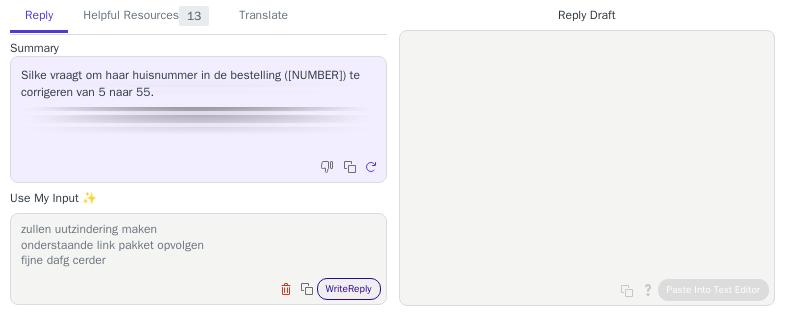 type on "bednakt bericht
normaal geen wijzigingen mogelijk
we werken met volledig auitoatmisch syusteem
zullen uutzindering maken
onderstaande link pakket opvolgen
fijne dafg cerder" 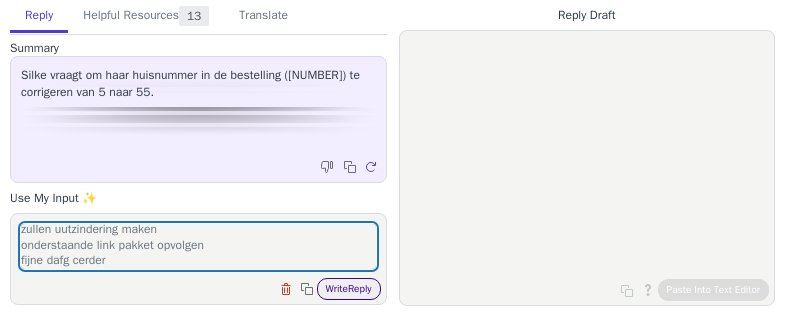 click on "Write  Reply" at bounding box center (349, 289) 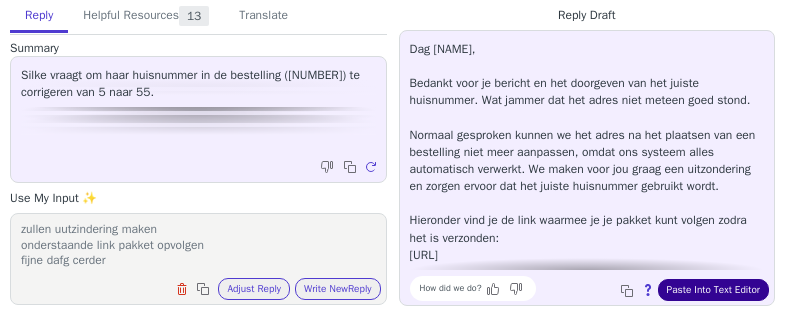 click on "Paste Into Text Editor" at bounding box center [713, 290] 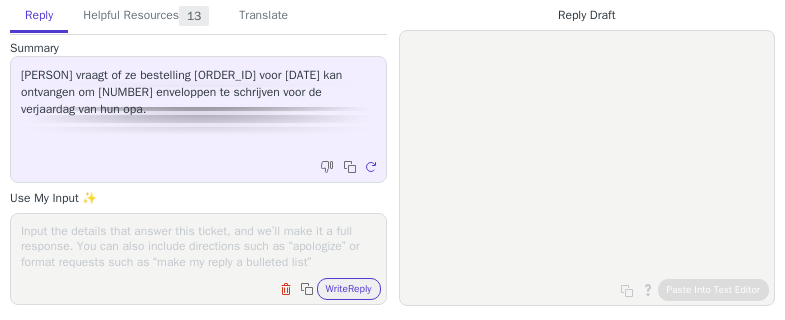 click on "Summary Céline vraagt of ze bestelling 1903388 voor woensdag 9/7 kan ontvangen om 90 enveloppen te schrijven voor de verjaardag van hun opa. Copy to clipboard Regenerate Use My Input ✨ Clear field Copy to clipboard Write  Reply" at bounding box center [198, 172] 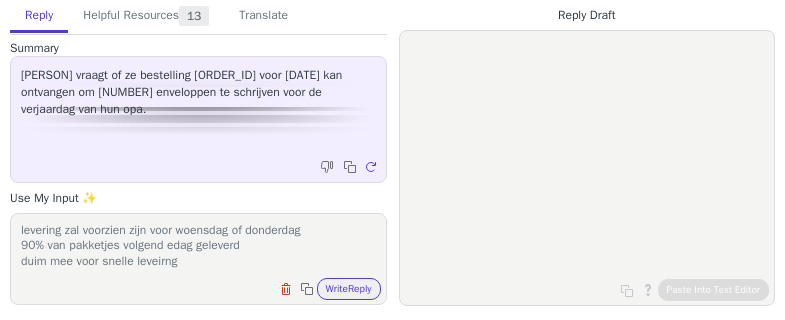 scroll, scrollTop: 48, scrollLeft: 0, axis: vertical 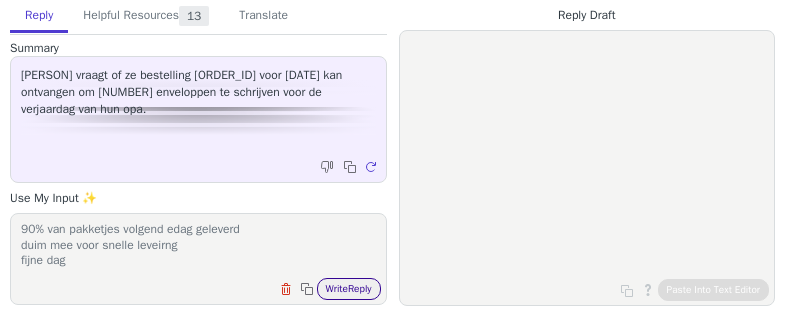 type on "bednakt bericht
bestelling zal normaalgezien morgen verstuurd worden
levering zal voorzien zijn voor woensdag of donderdag
90% van pakketjes volgend edag geleverd
duim mee voor snelle leveirng
fijne dag" 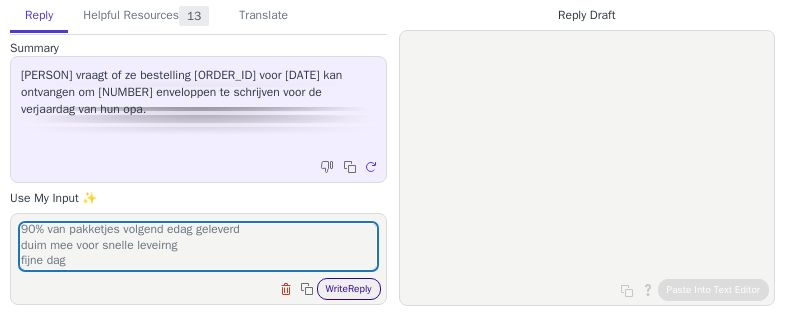 click on "Write  Reply" at bounding box center (349, 289) 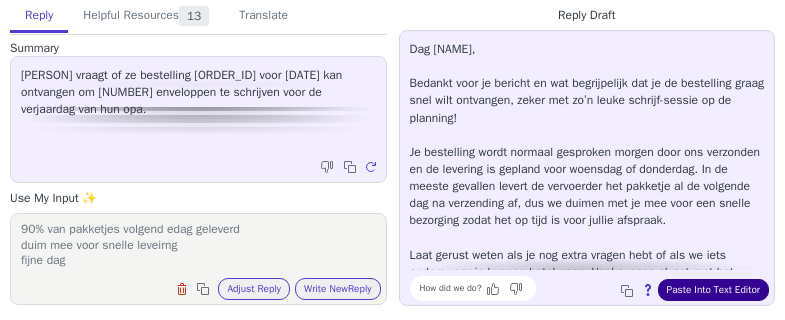 click on "Paste Into Text Editor" at bounding box center (713, 290) 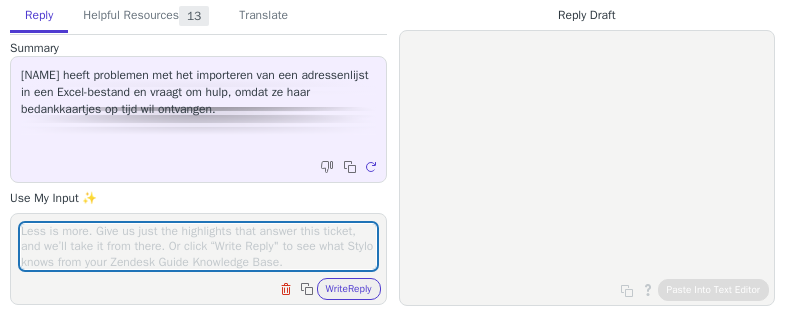 scroll, scrollTop: 0, scrollLeft: 0, axis: both 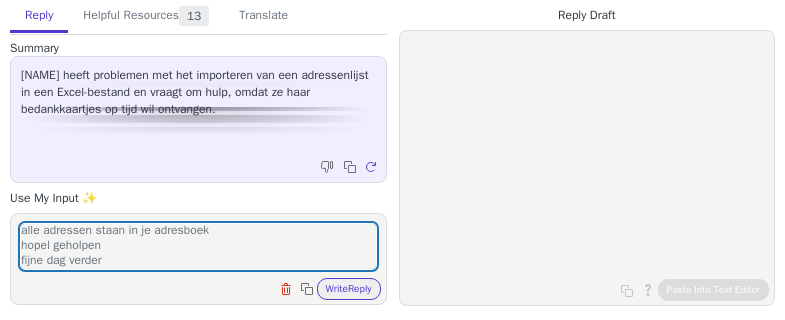 type on "bednakt bericht
adressen nagekeken
heb spatie bij bedrijfsnam geplaatst ein elke cel
nu gelukt om bestanden op te laden
alle adressen staan in je adresboek
hopel geholpen
fijne dag verder" 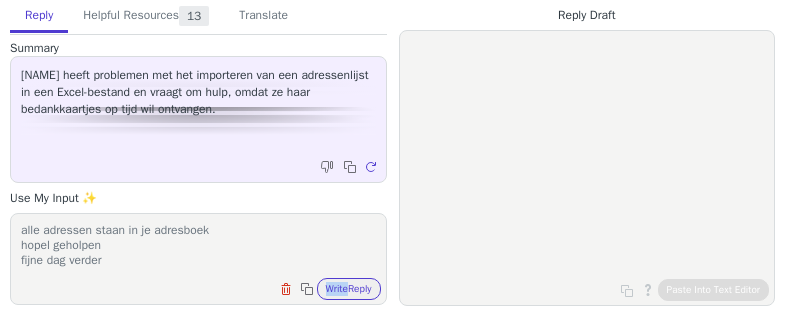 click on "Clear field Copy to clipboard Write  Reply" at bounding box center (208, 287) 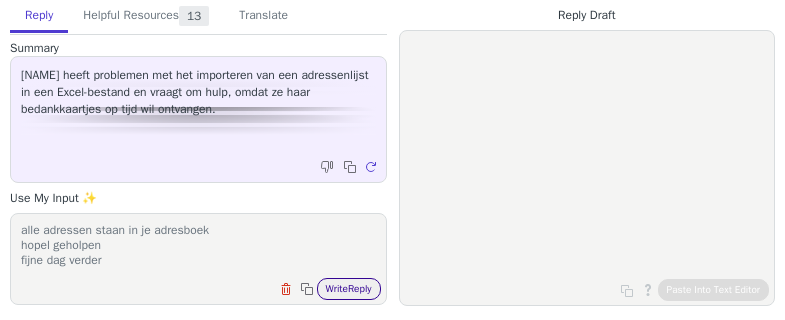 click on "Write  Reply" at bounding box center [349, 289] 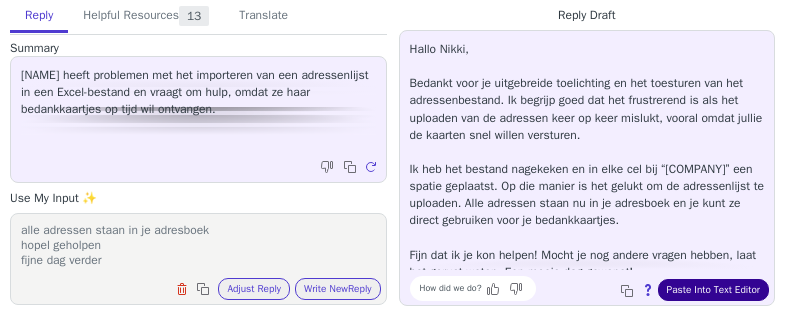 click on "Paste Into Text Editor" at bounding box center [713, 290] 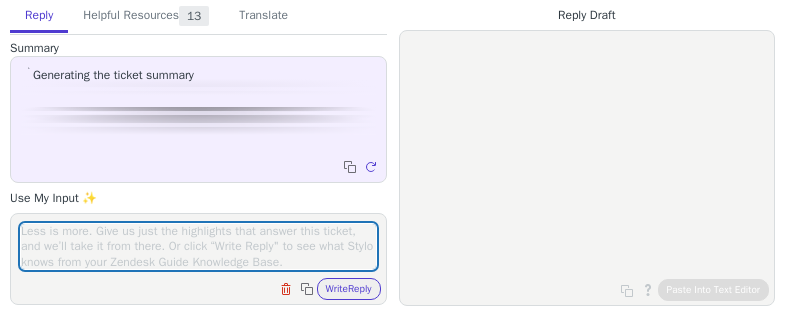 click at bounding box center (198, 246) 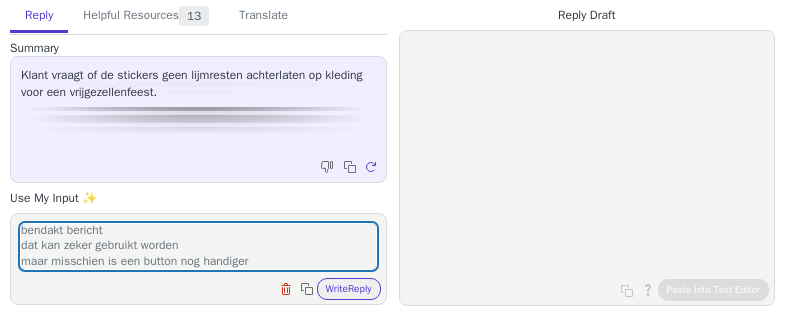 scroll, scrollTop: 17, scrollLeft: 0, axis: vertical 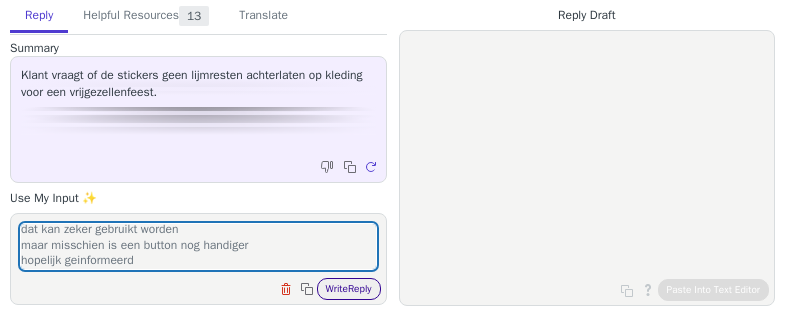 type on "bendakt bericht
dat kan zeker gebruikt worden
maar misschien is een button nog handiger
hopelijk geinformeerd" 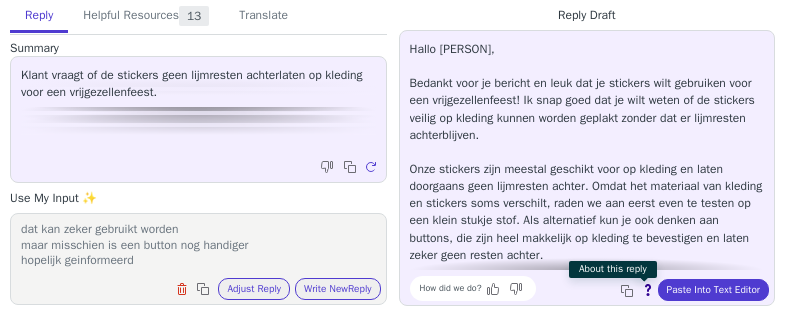 click at bounding box center (650, 292) 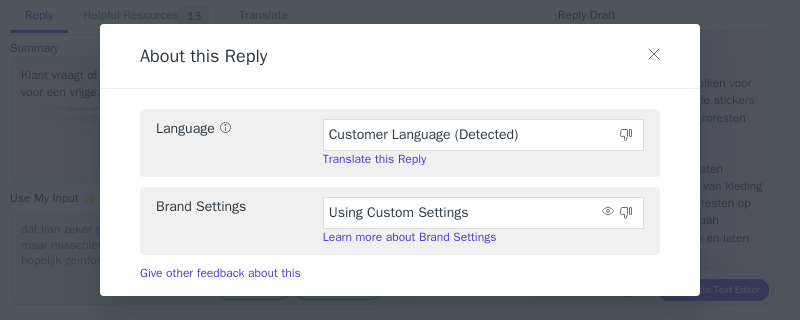 drag, startPoint x: 723, startPoint y: 259, endPoint x: 727, endPoint y: 210, distance: 49.162994 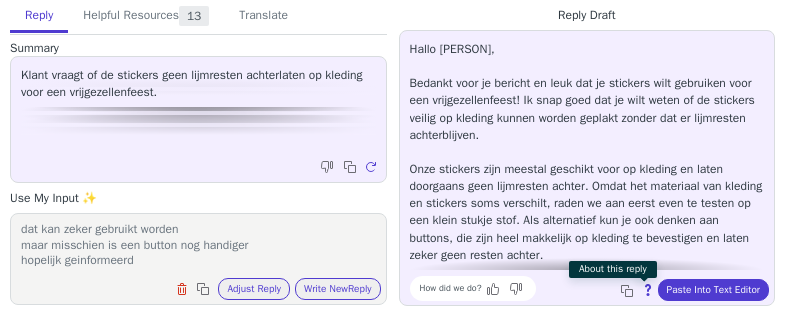 click on "Hallo Recy, Bedankt voor je bericht en leuk dat je stickers wilt gebruiken voor een vrijgezellenfeest! Ik snap goed dat je wilt weten of de stickers veilig op kleding kunnen worden geplakt zonder dat er lijmresten achterblijven. Onze stickers zijn meestal geschikt voor op kleding en laten doorgaans geen lijmresten achter. Omdat het materiaal van kleding en stickers soms verschilt, raden we aan eerst even te testen op een klein stukje stof. Als alternatief kun je ook denken aan buttons, die zijn heel makkelijk op kleding te bevestigen en laten zeker geen resten achter. Hopelijk helpt dit je verder! Mocht je nog meer vragen hebben of een proefsticker willen proberen, laat het gerust weten. How did we do?   Copy to clipboard About this reply Paste Into Text Editor" at bounding box center [587, 168] 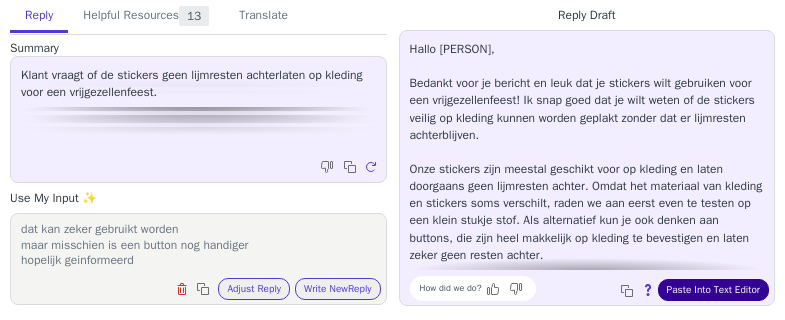 click on "Paste Into Text Editor" at bounding box center (713, 290) 